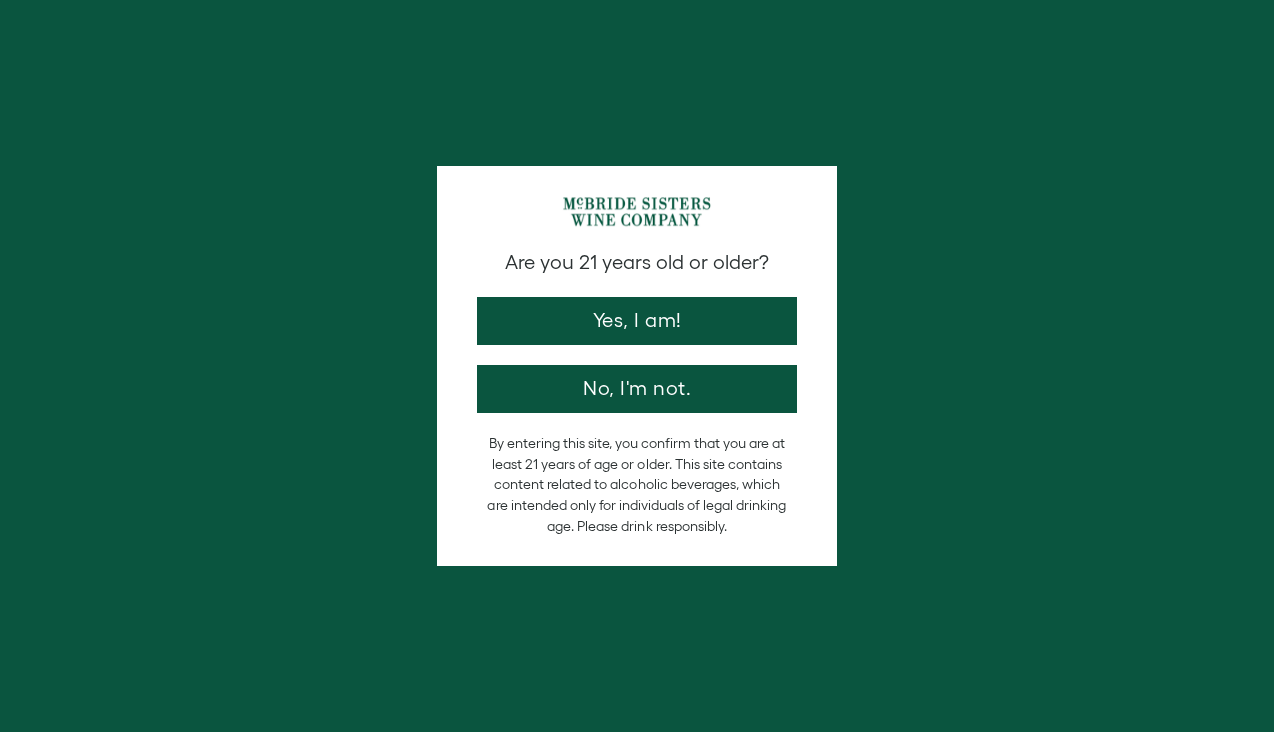 scroll, scrollTop: 0, scrollLeft: 0, axis: both 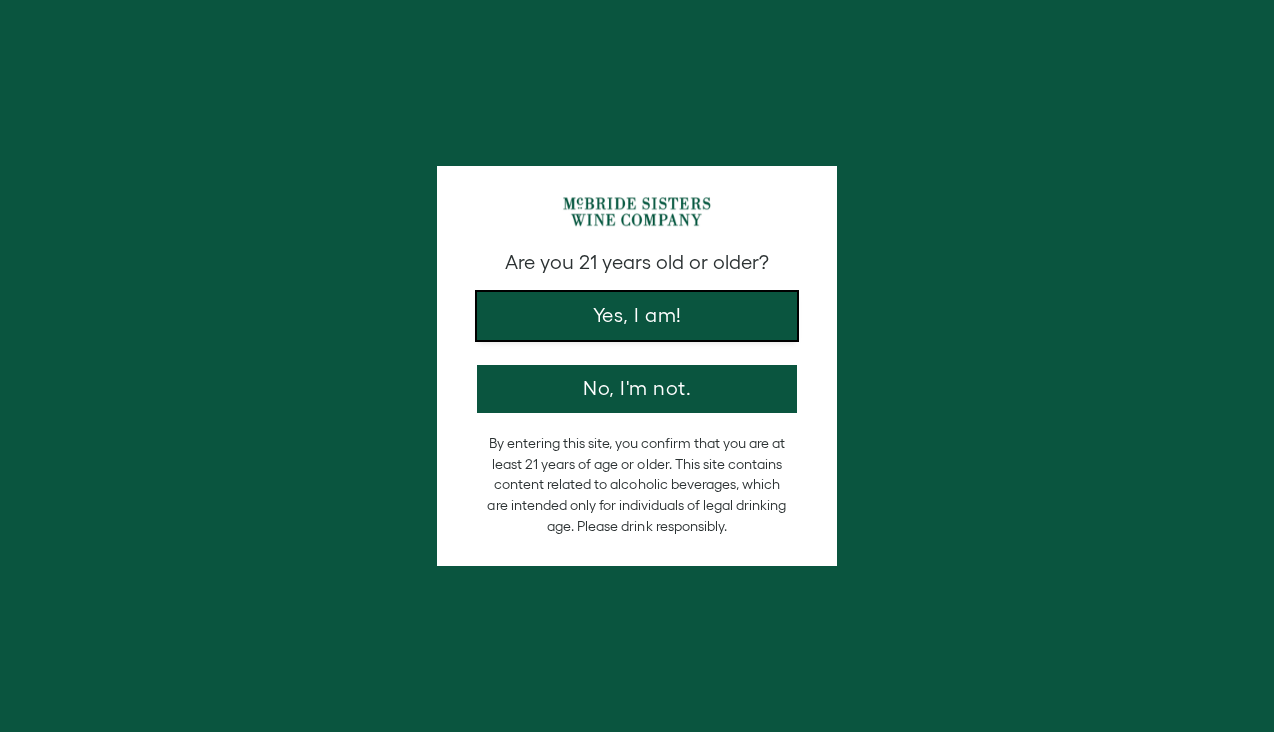click on "Yes, I am!" at bounding box center (637, 316) 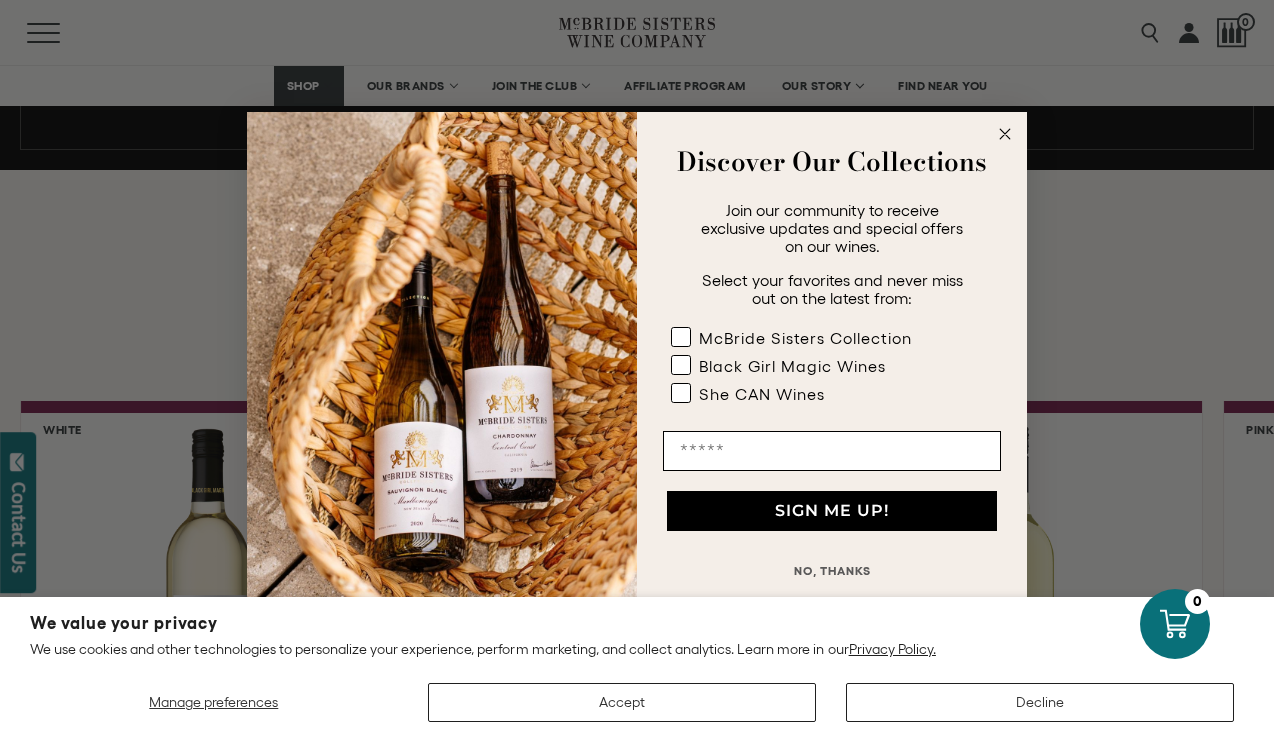 scroll, scrollTop: 1465, scrollLeft: 0, axis: vertical 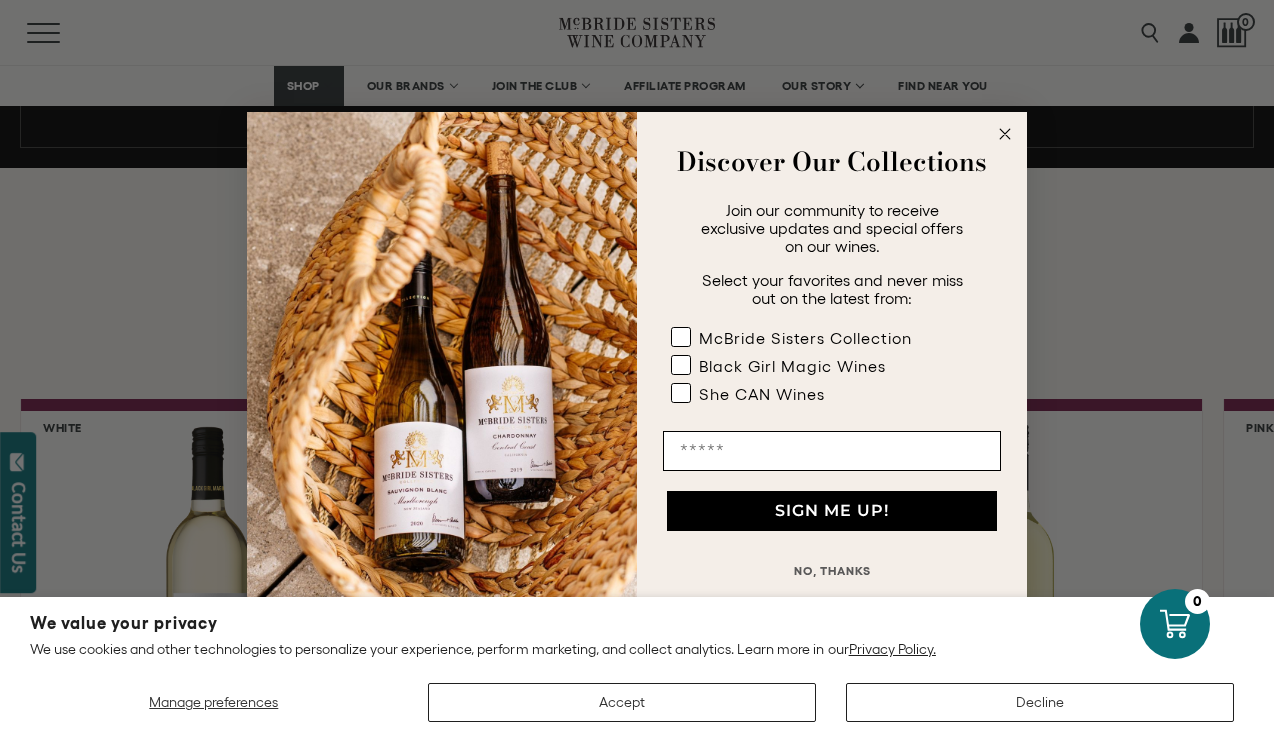 click at bounding box center [1005, 133] 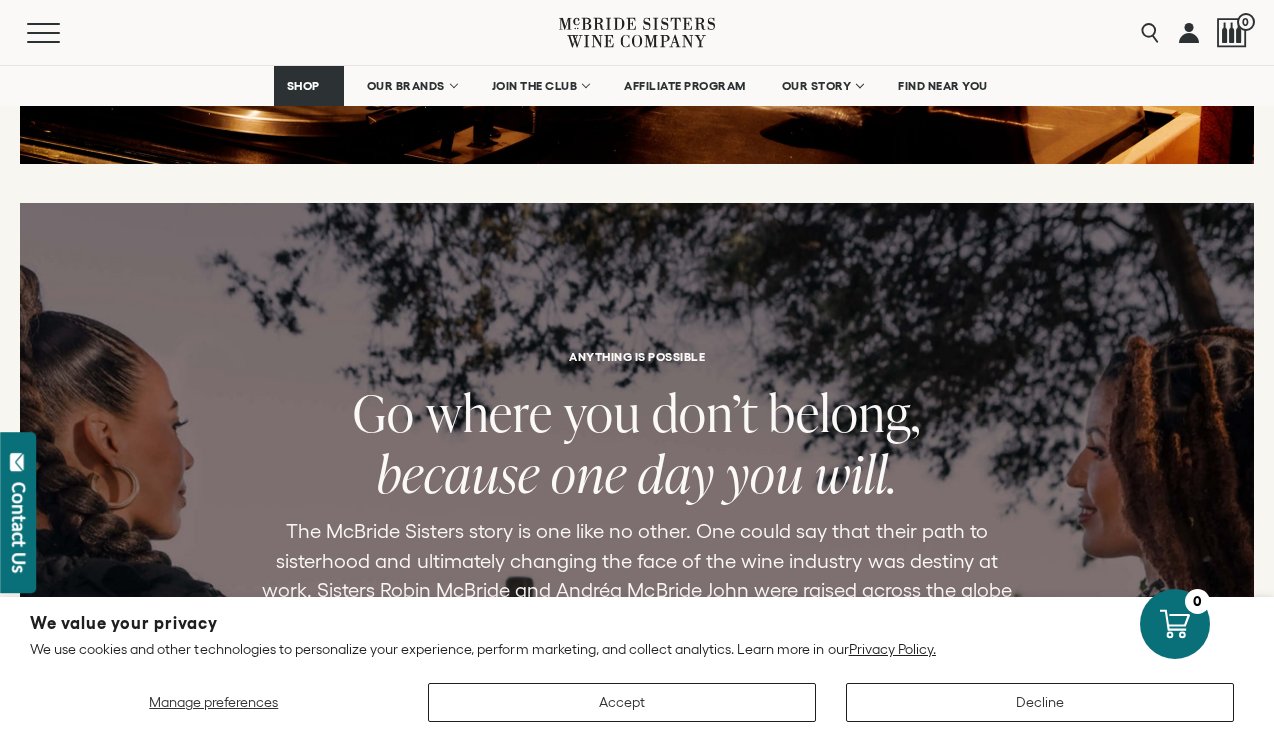 scroll, scrollTop: 4037, scrollLeft: 0, axis: vertical 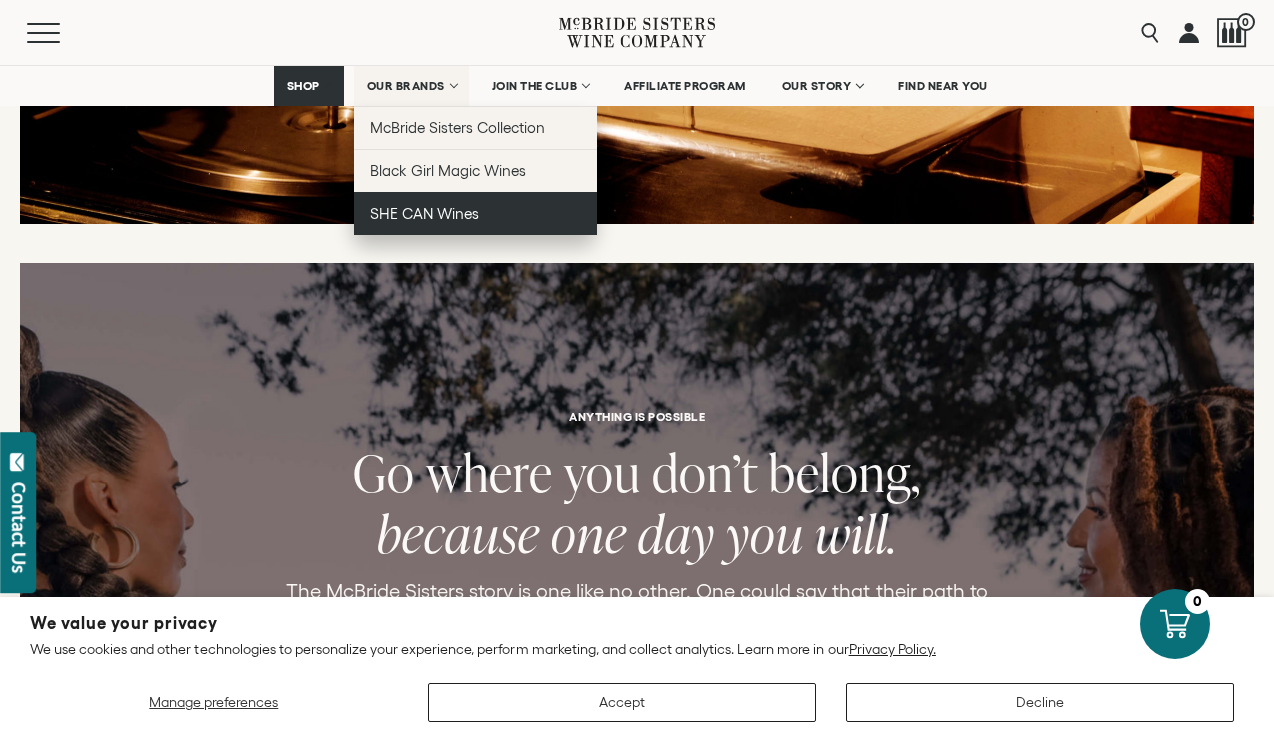 click on "SHE CAN Wines" at bounding box center (424, 213) 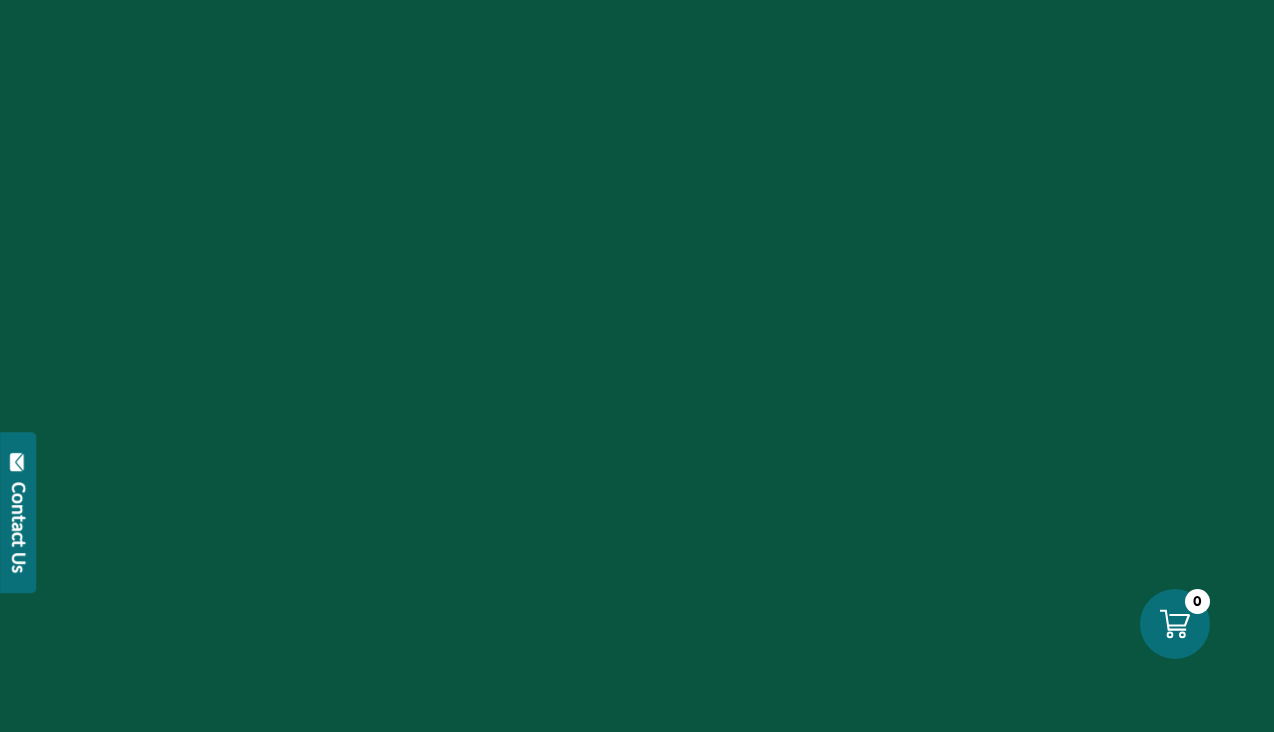 scroll, scrollTop: 0, scrollLeft: 0, axis: both 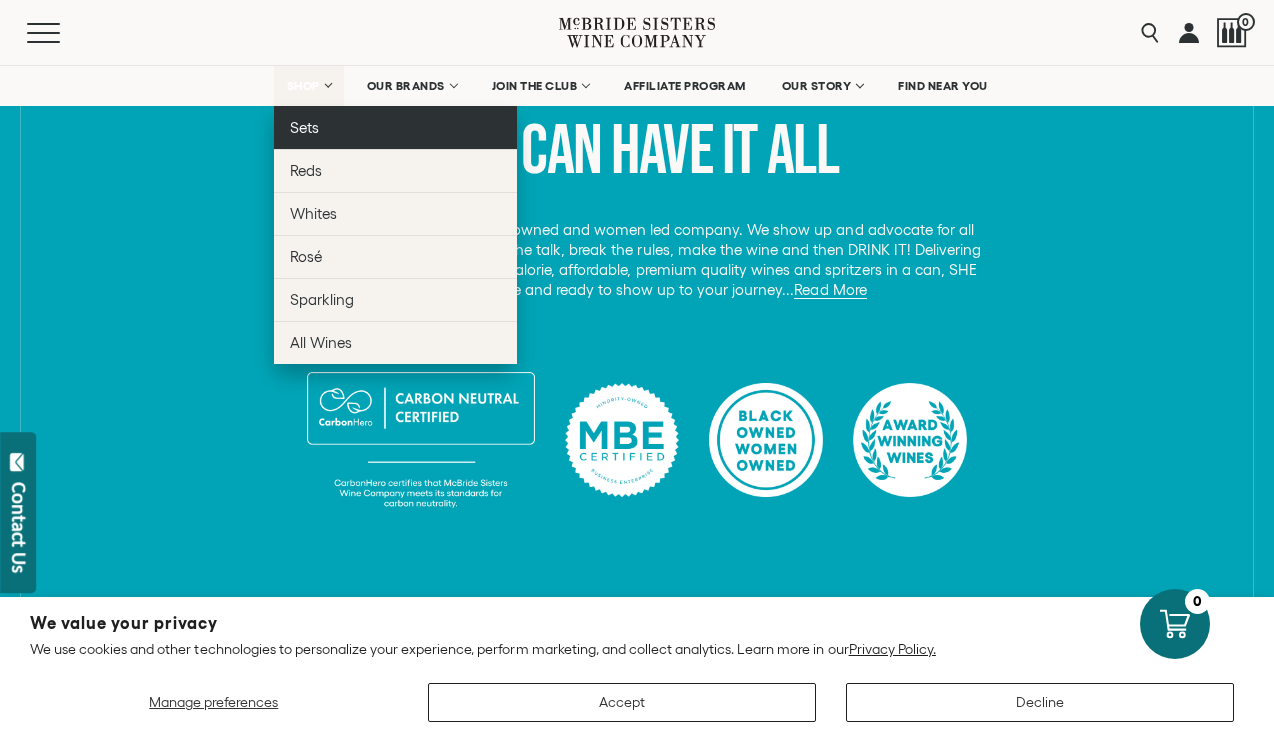 click on "Sets" at bounding box center (304, 127) 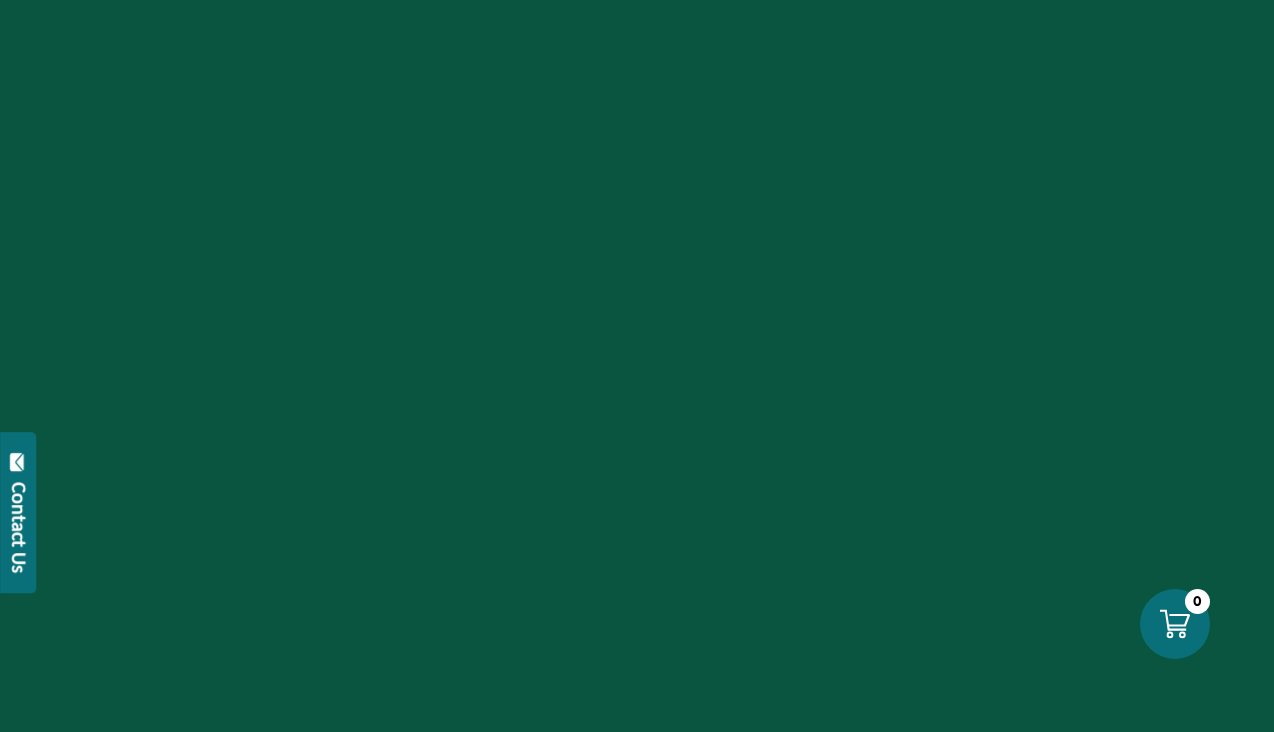 scroll, scrollTop: 0, scrollLeft: 0, axis: both 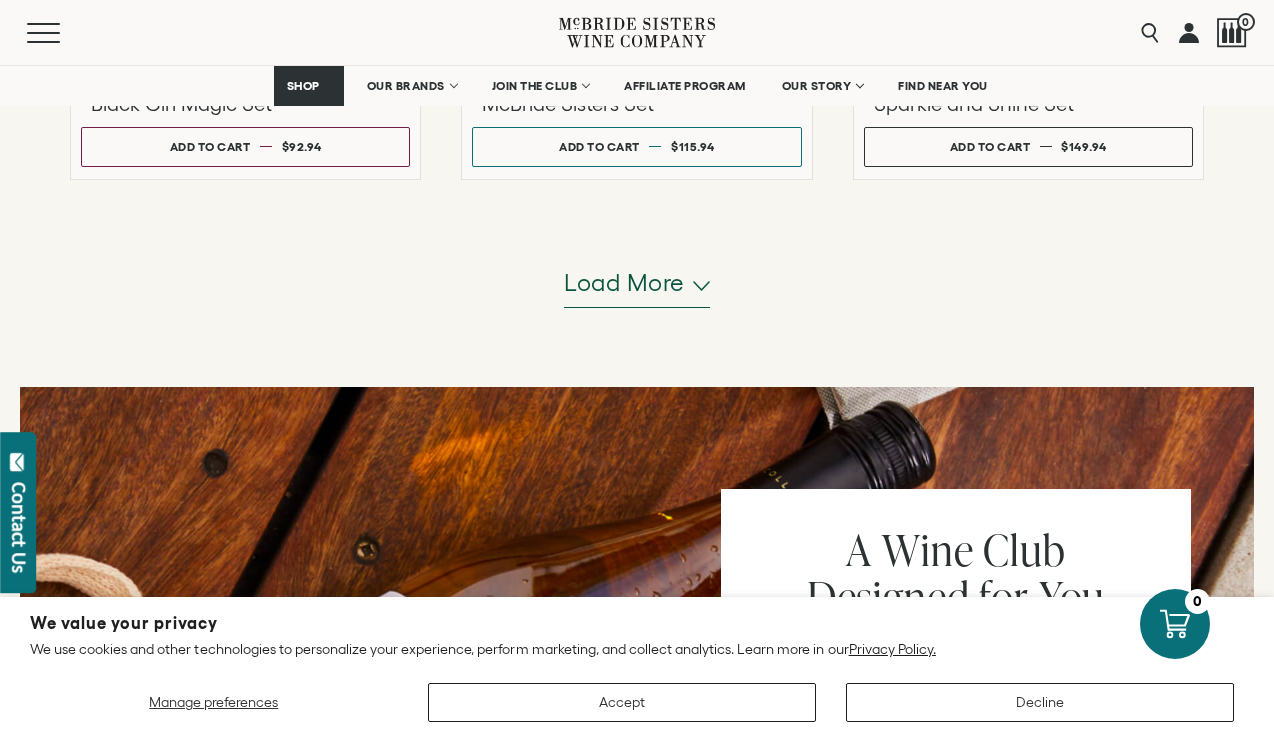 click on "Load more" at bounding box center [624, 283] 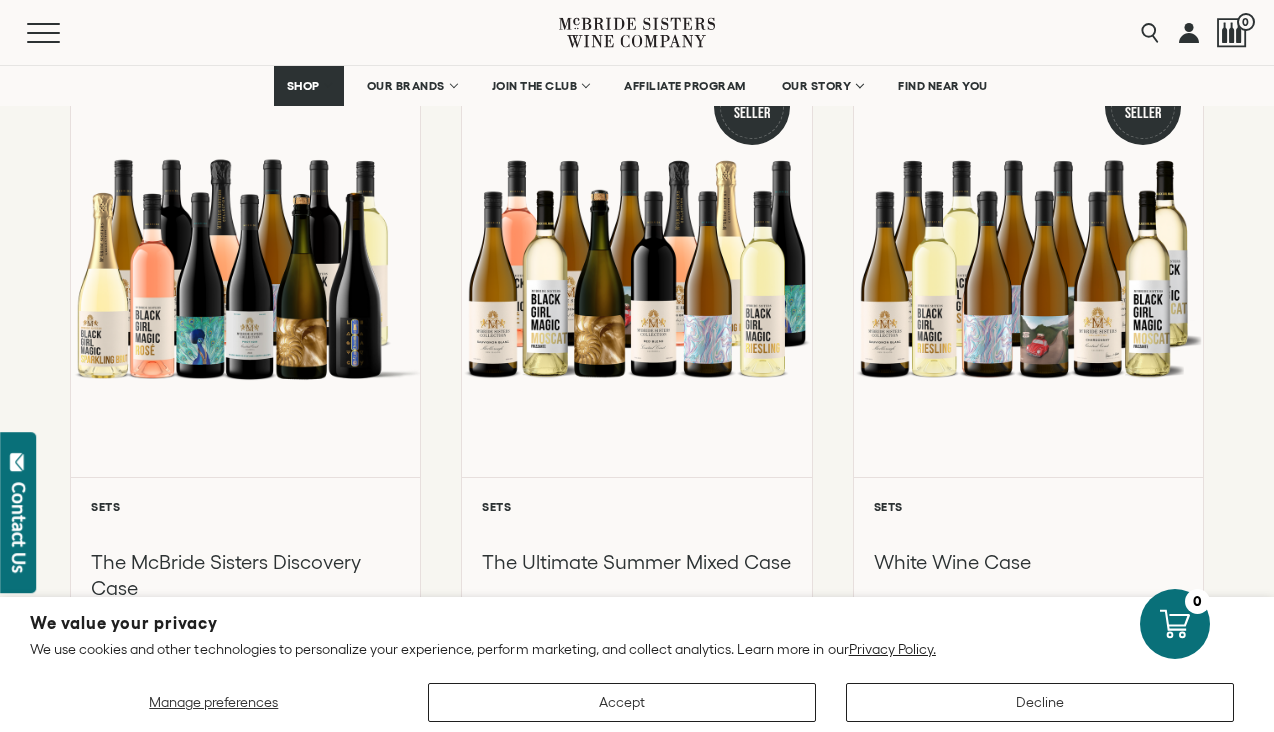 scroll, scrollTop: 310, scrollLeft: 0, axis: vertical 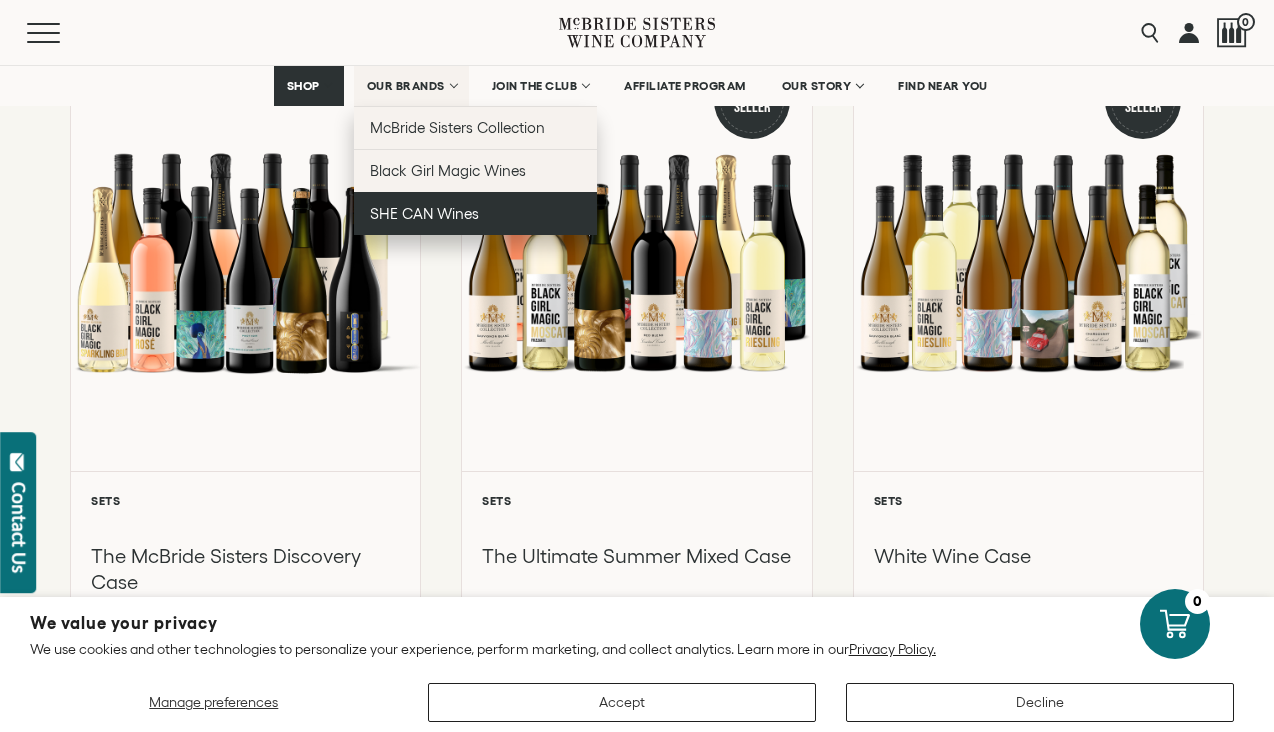 click on "SHE CAN Wines" at bounding box center (424, 213) 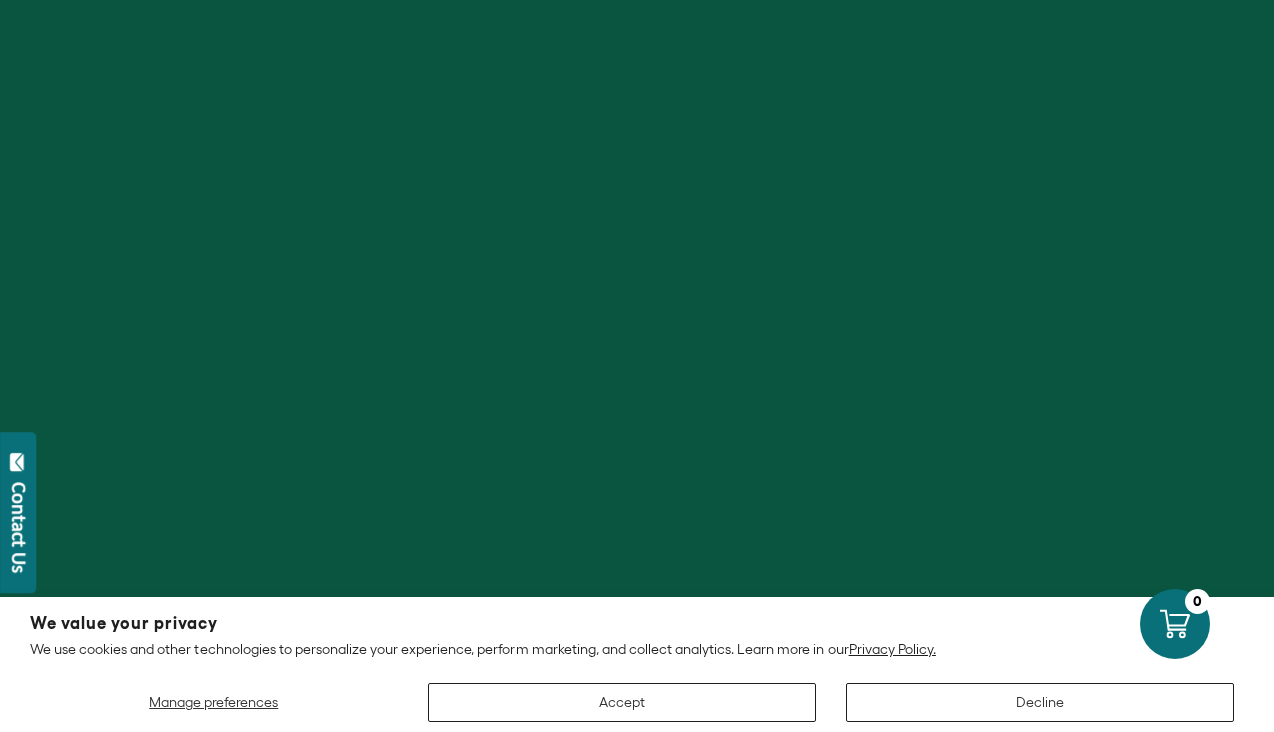 scroll, scrollTop: 0, scrollLeft: 0, axis: both 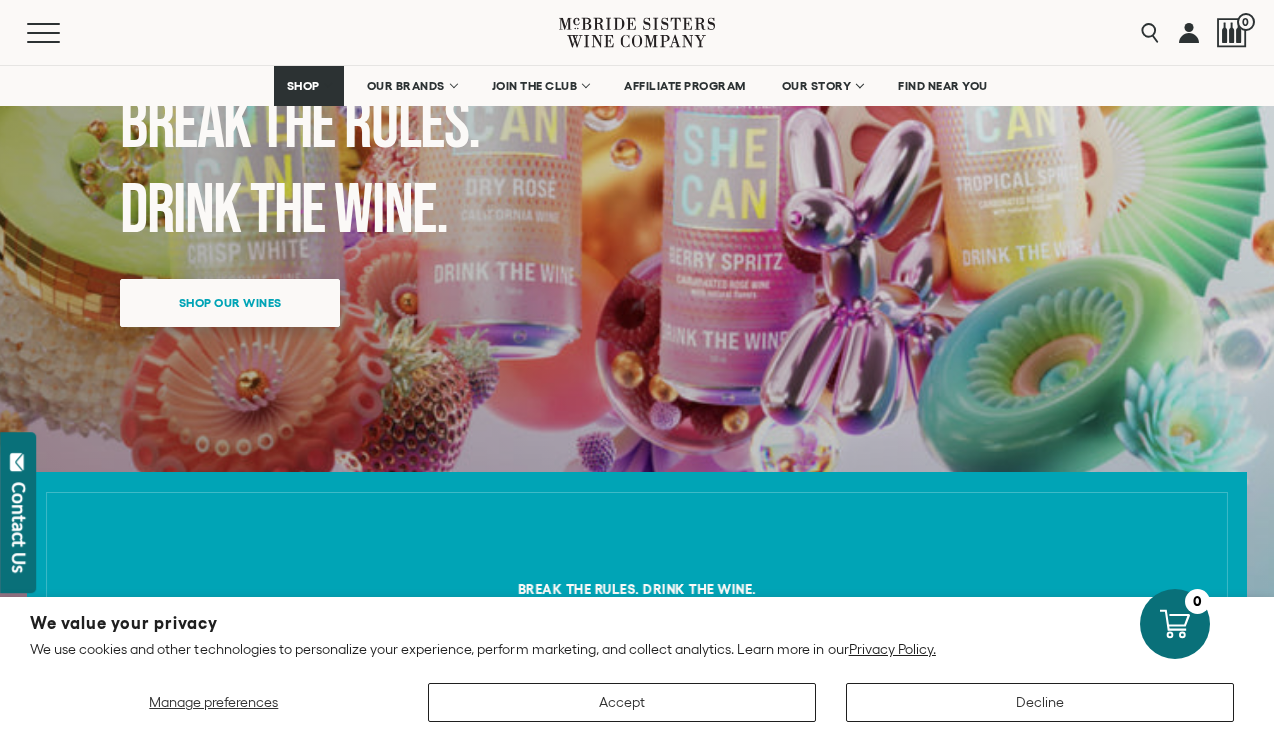 click on "Shop our wines" at bounding box center (230, 302) 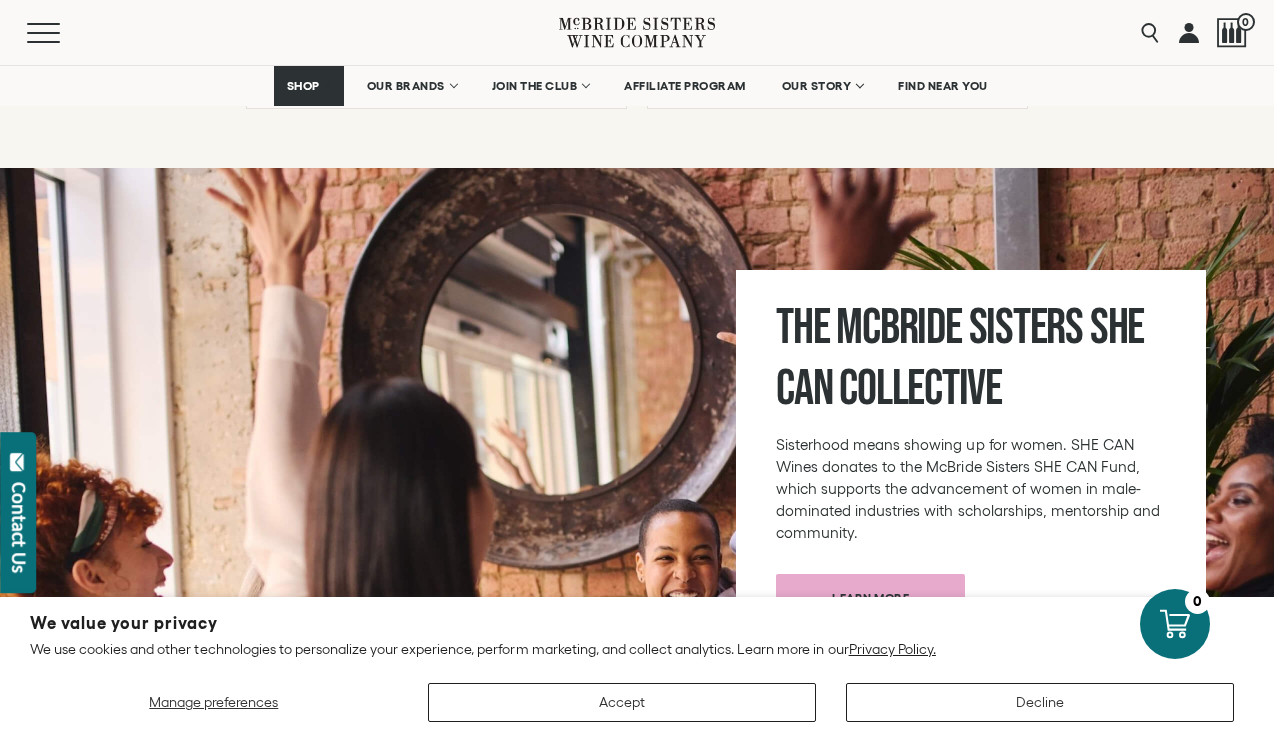 scroll, scrollTop: 2173, scrollLeft: 0, axis: vertical 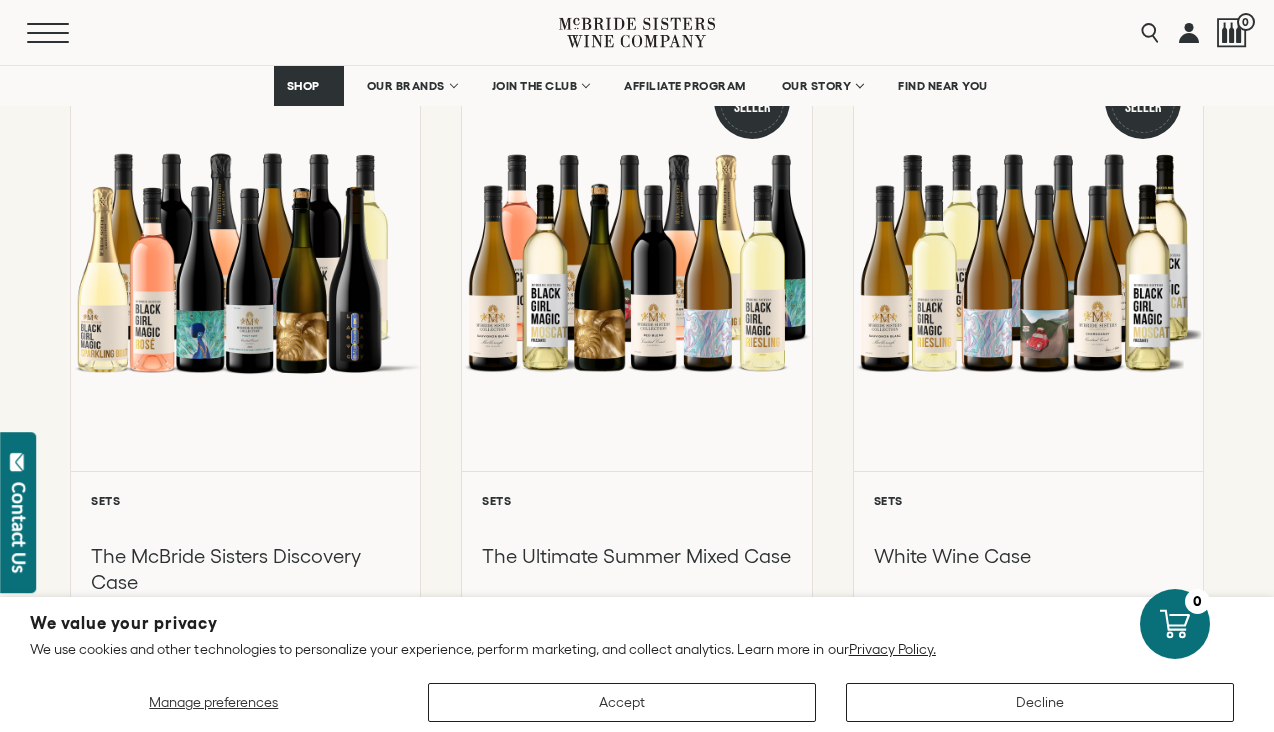click on "Menu" at bounding box center [63, 33] 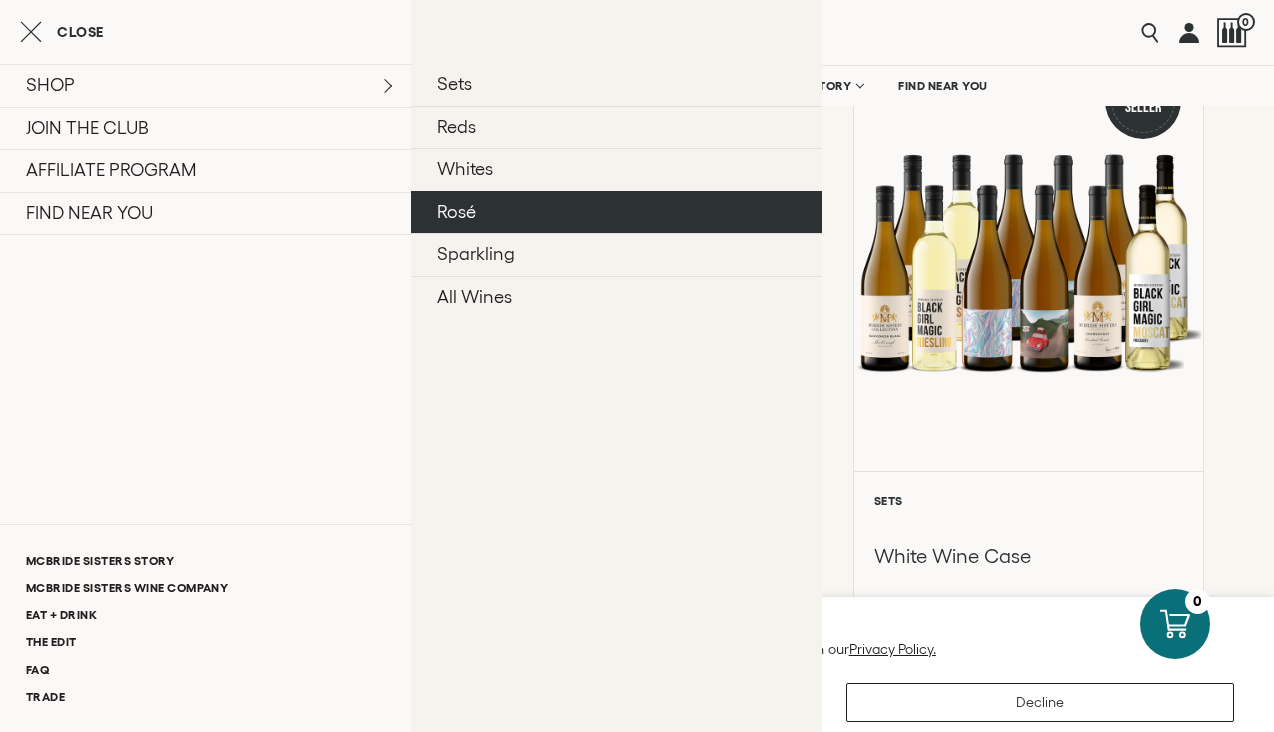 click on "Rosé" at bounding box center (616, 212) 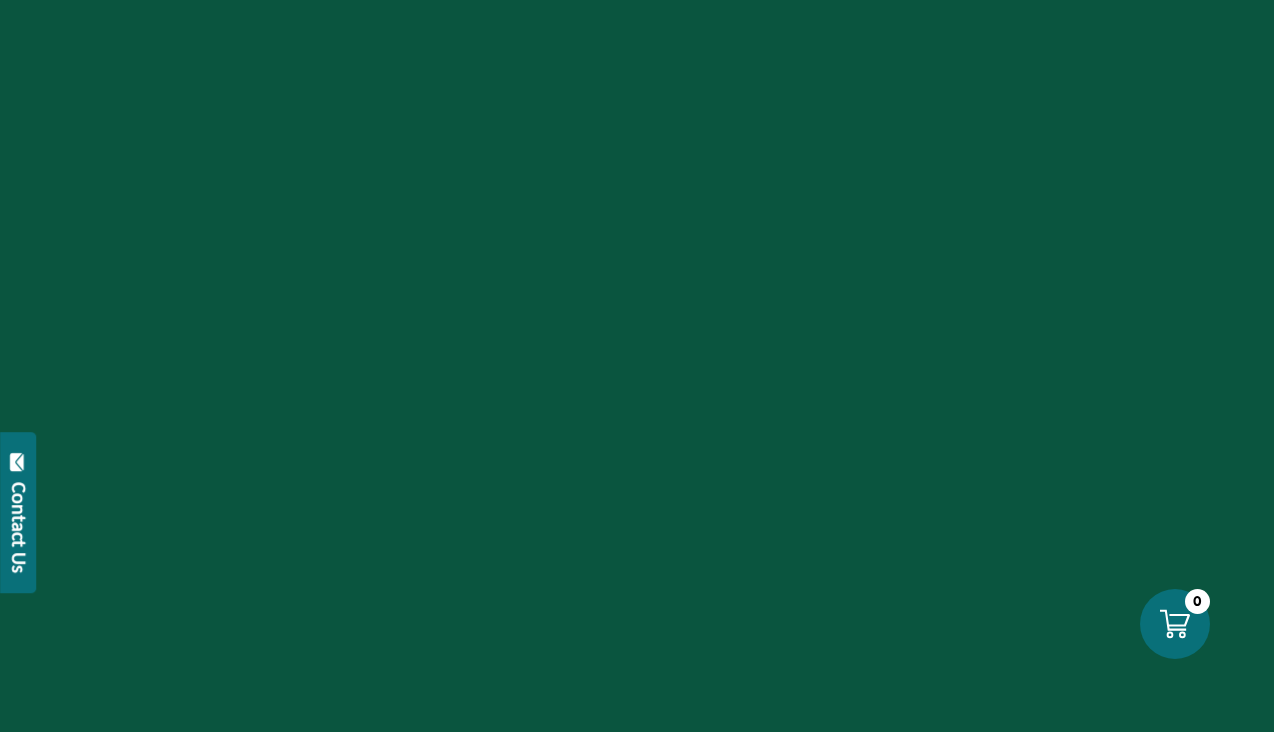 scroll, scrollTop: 0, scrollLeft: 0, axis: both 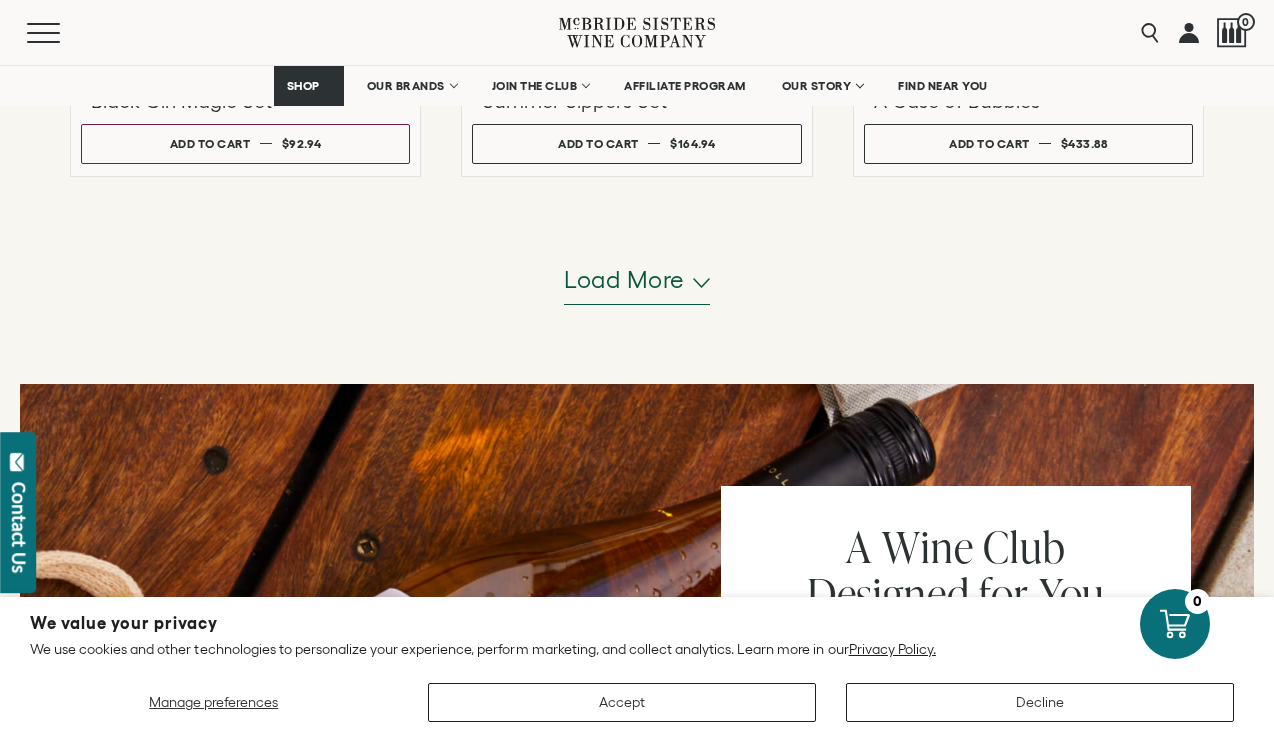 click on "Load more" at bounding box center [624, 280] 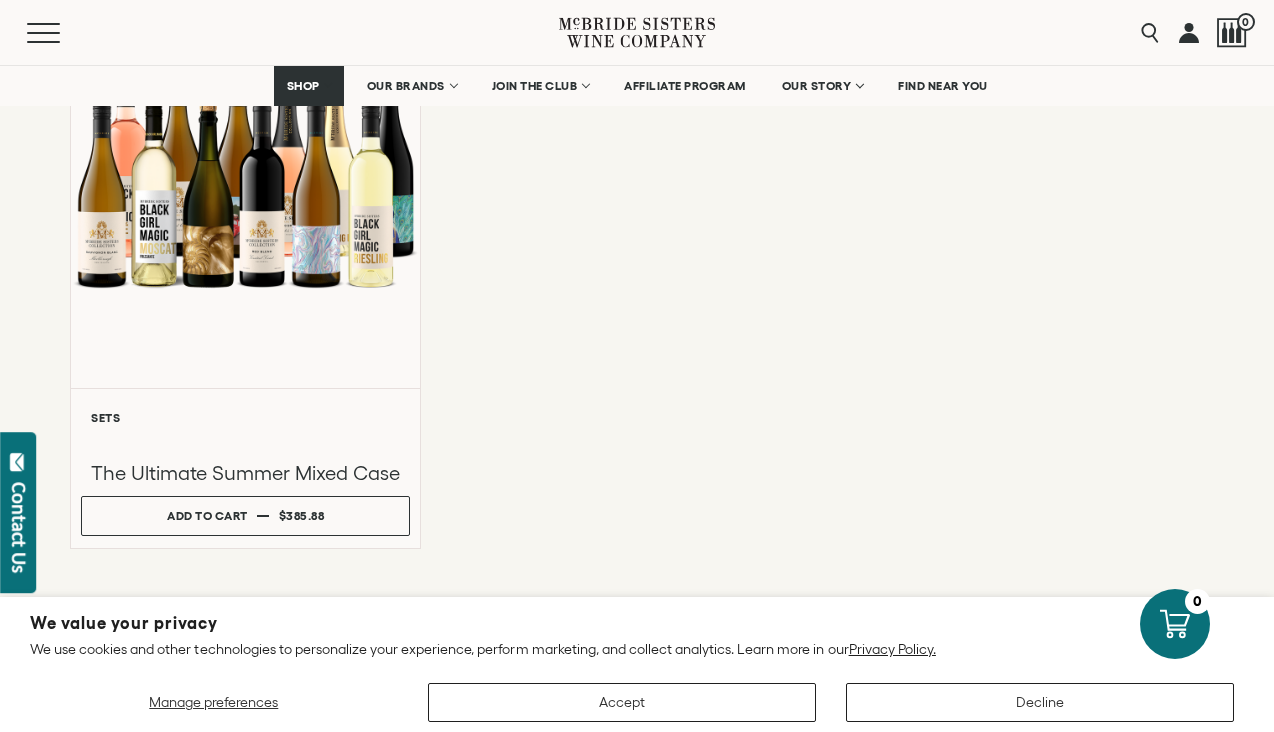 scroll, scrollTop: 2389, scrollLeft: 0, axis: vertical 